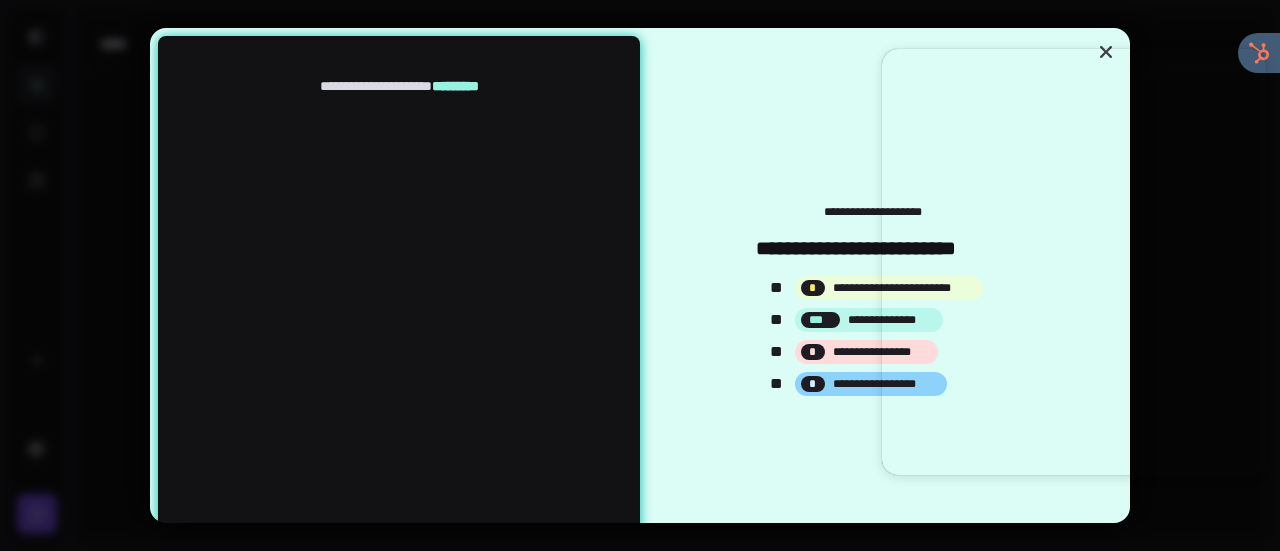 scroll, scrollTop: 0, scrollLeft: 0, axis: both 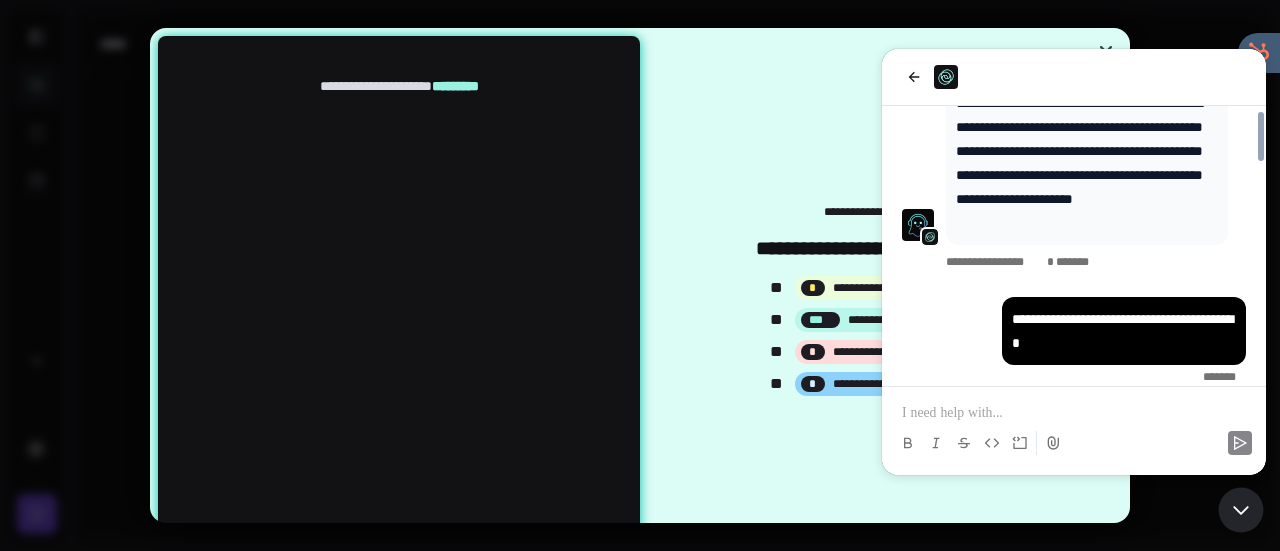 type on "*" 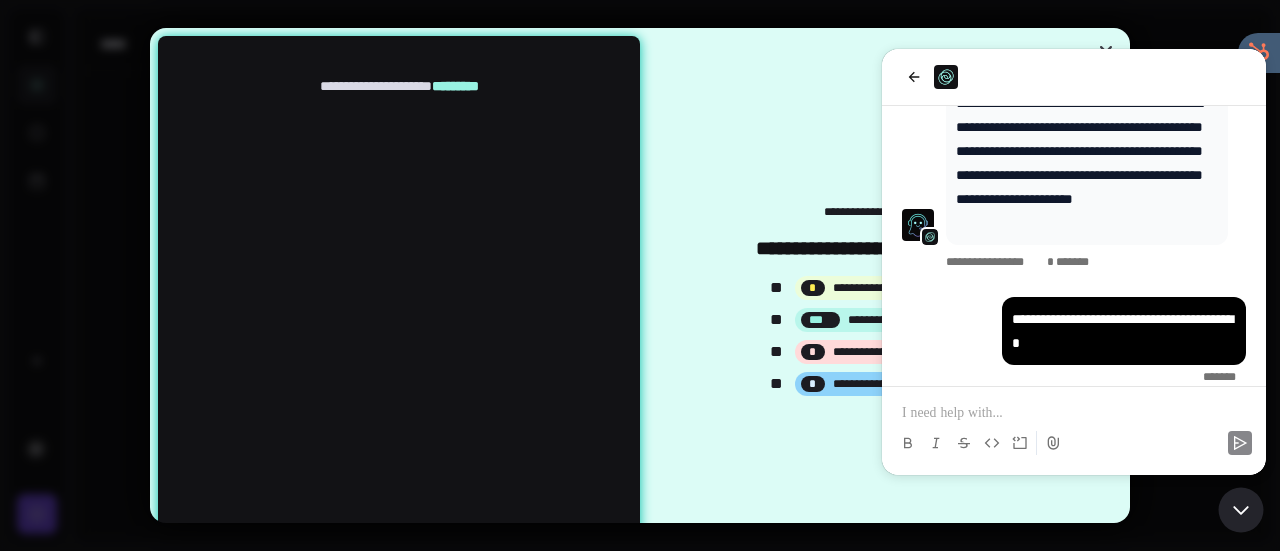 type 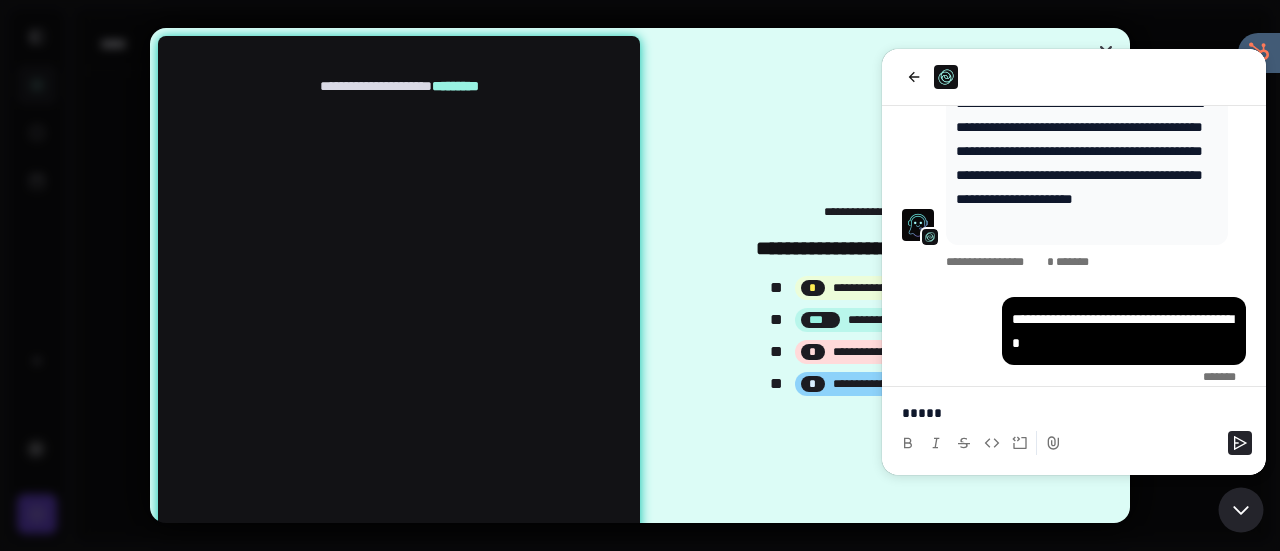 scroll, scrollTop: 1343, scrollLeft: 0, axis: vertical 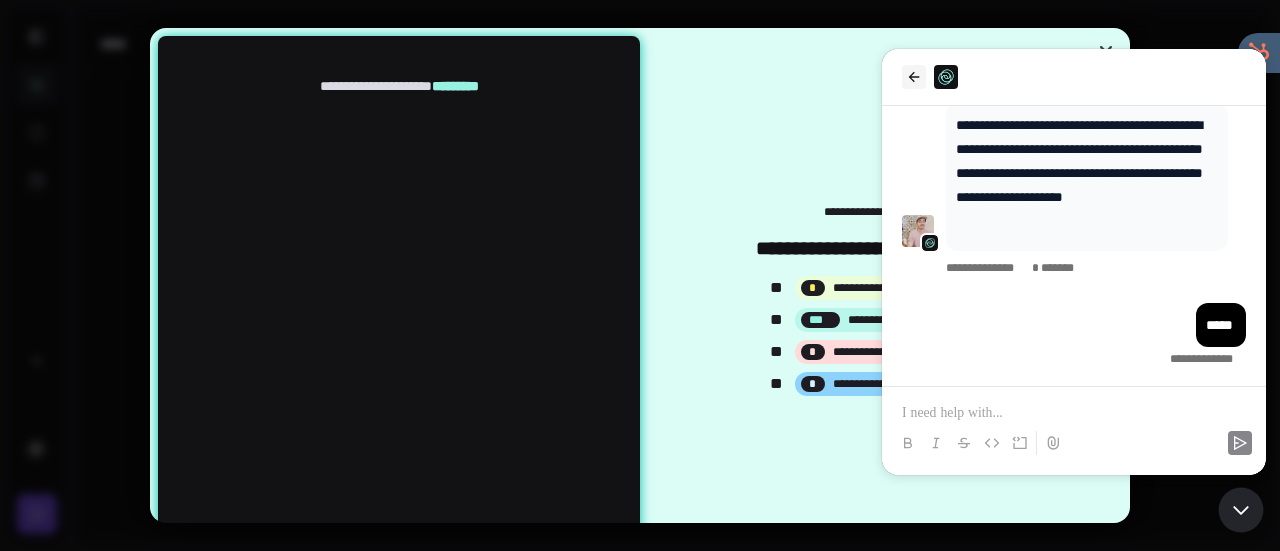 click 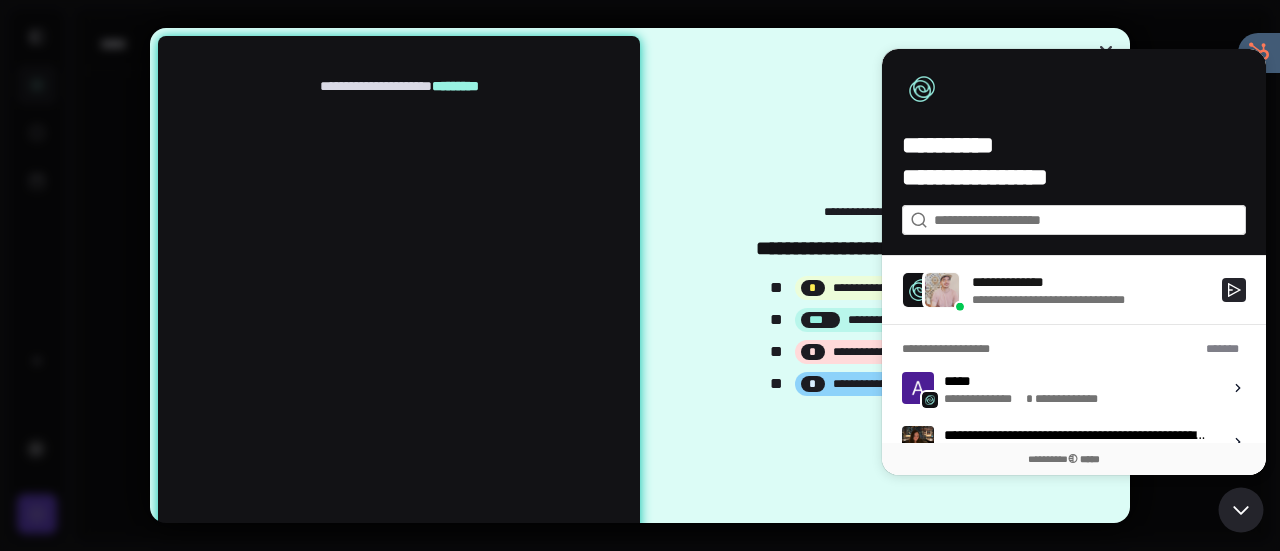scroll, scrollTop: 0, scrollLeft: 0, axis: both 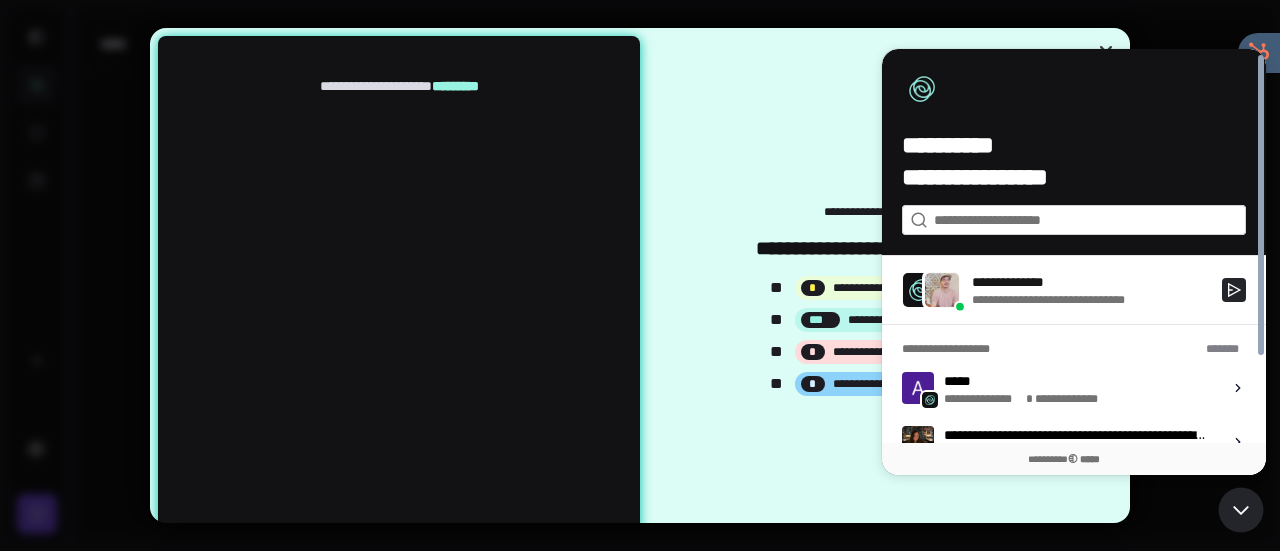 click at bounding box center (640, 275) 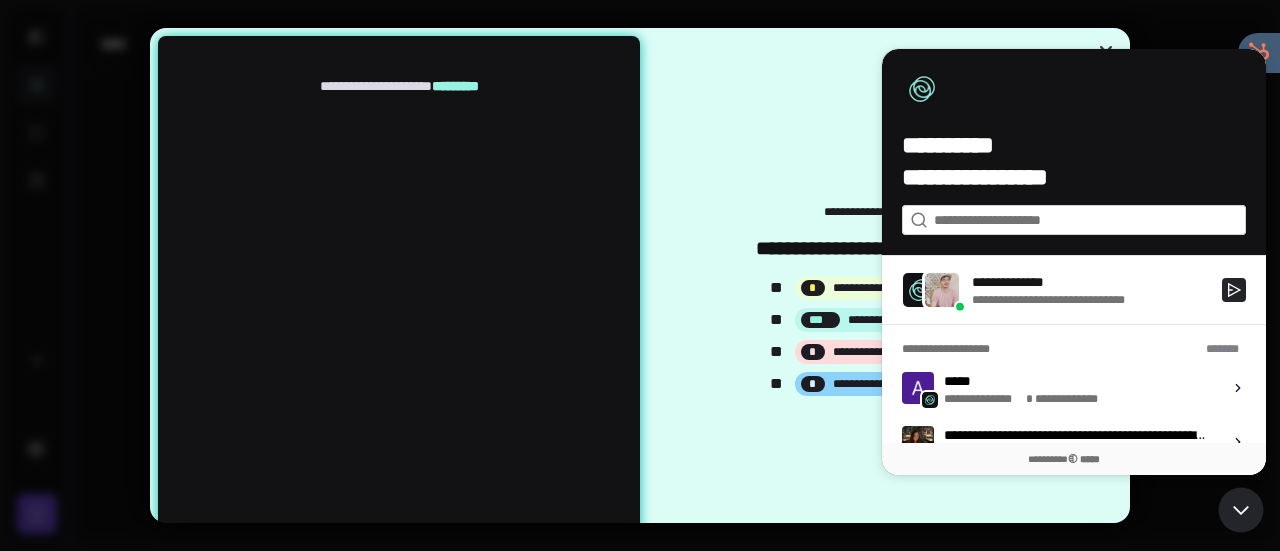 type on "*" 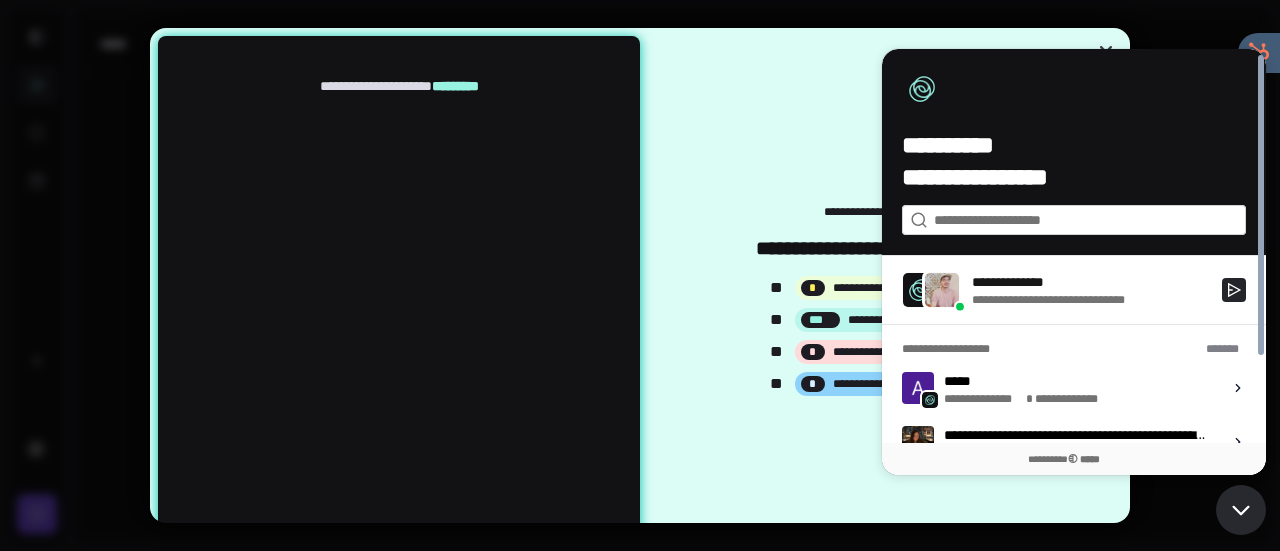 click 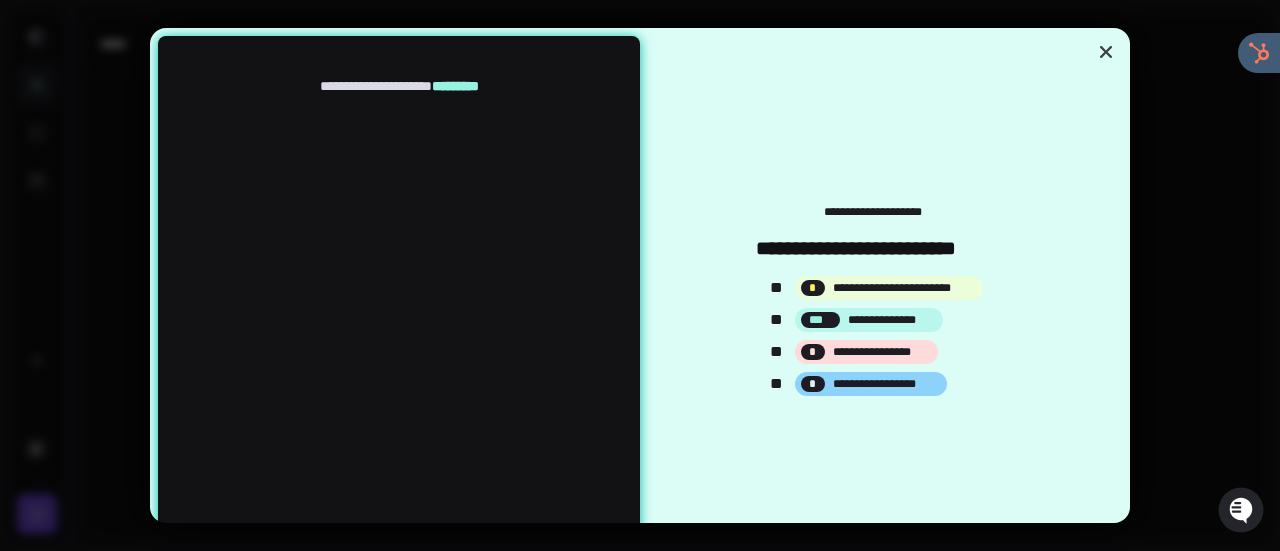 type 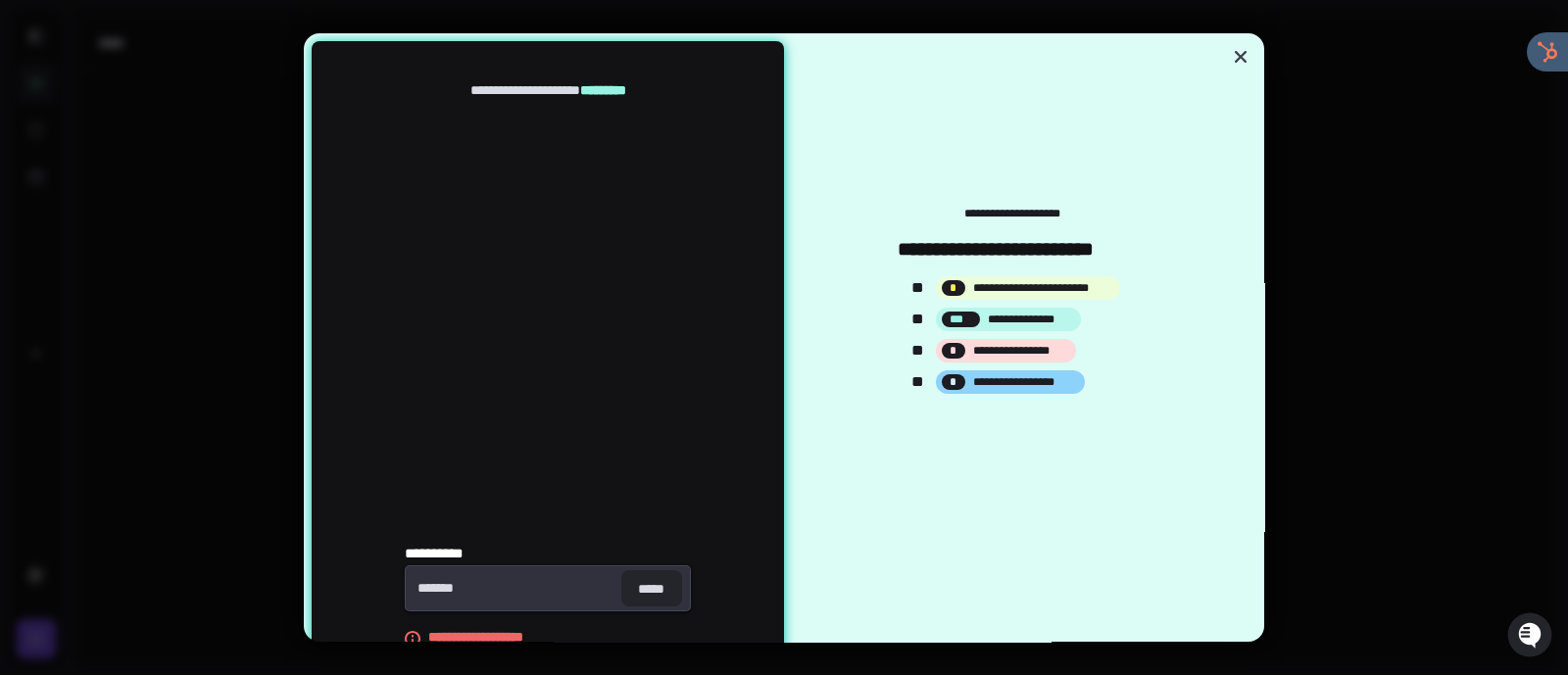 type on "*" 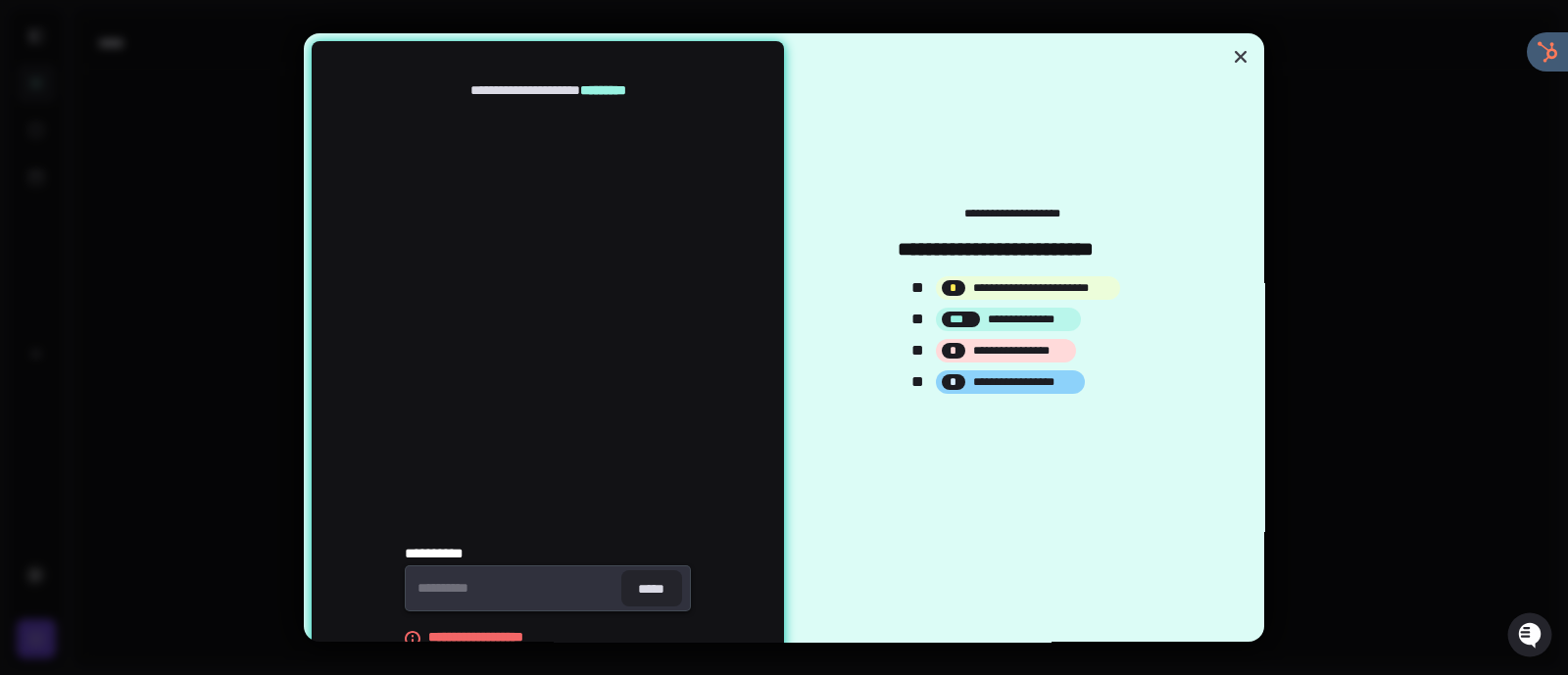 type on "*" 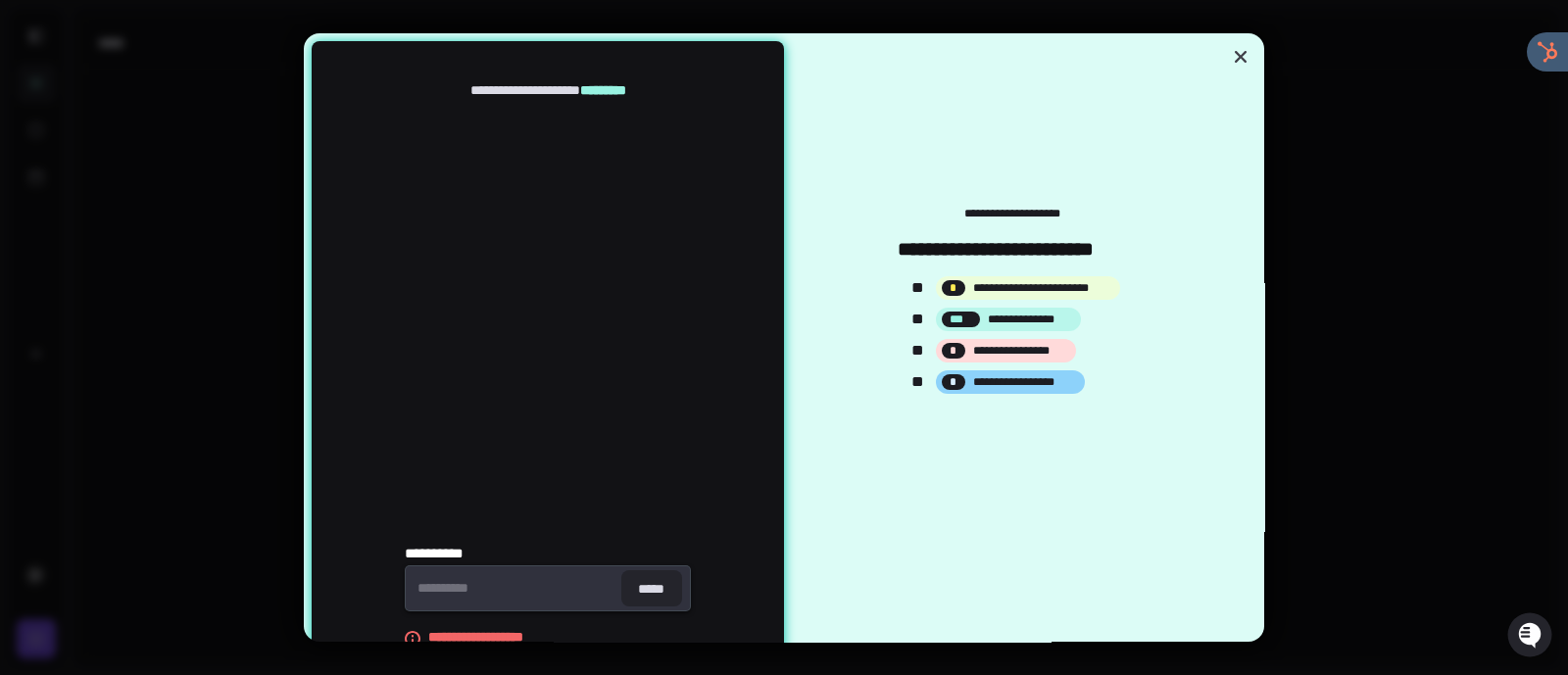 type 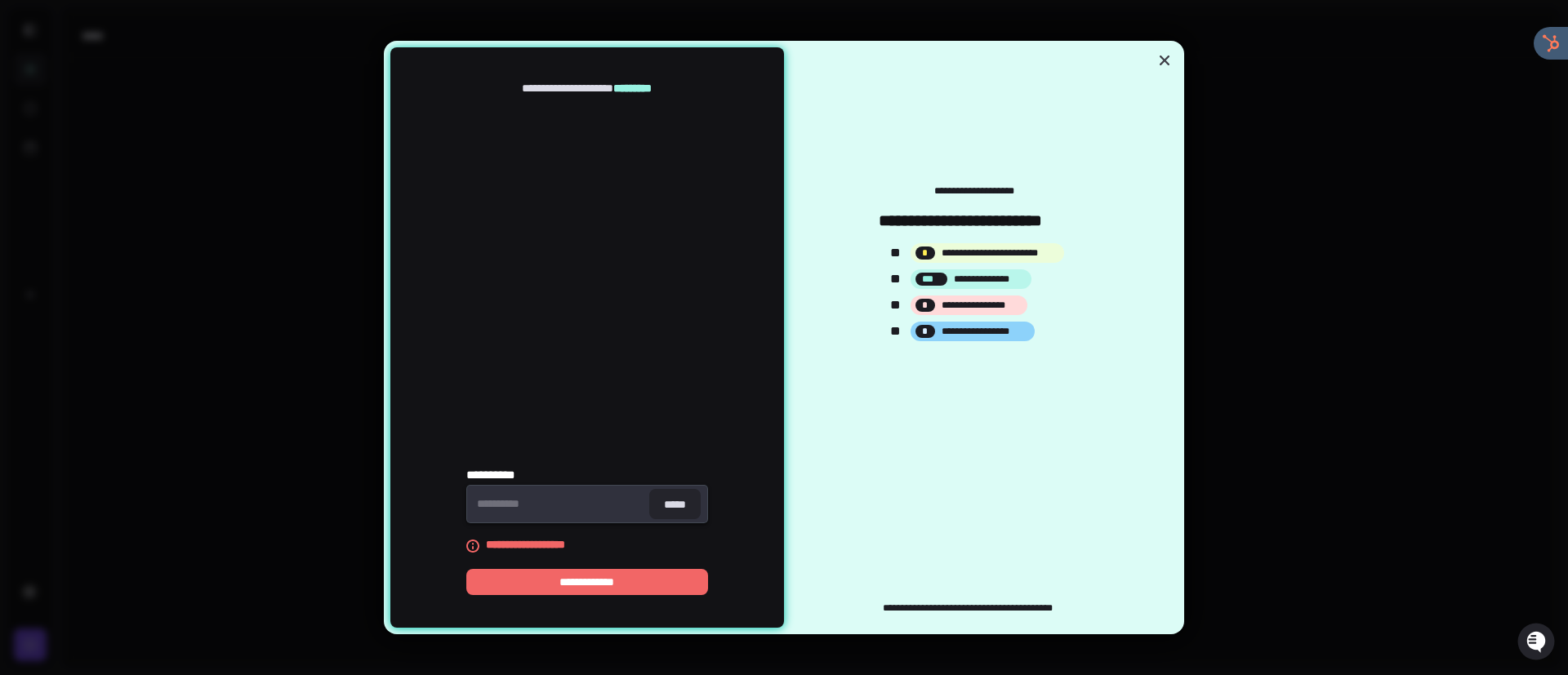 click on "**********" at bounding box center [586, 582] 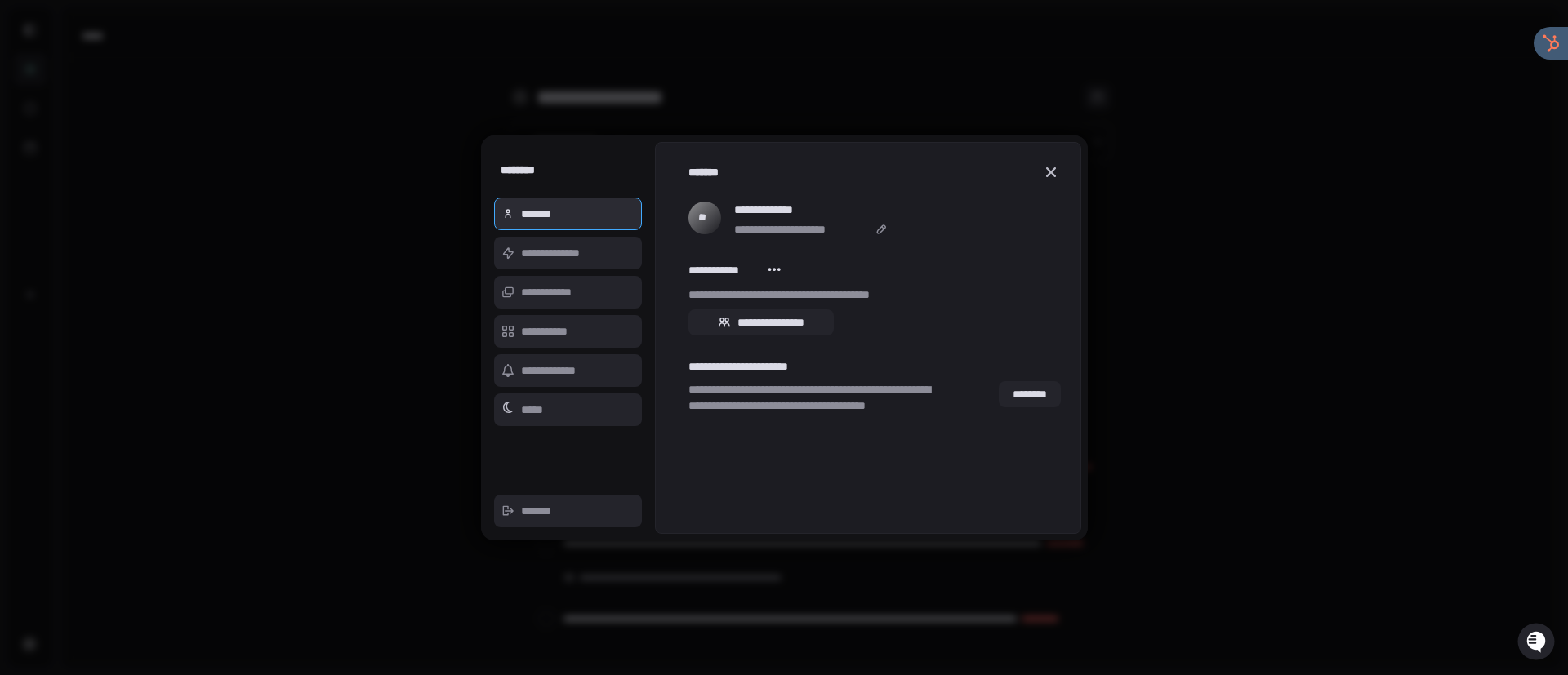type on "*" 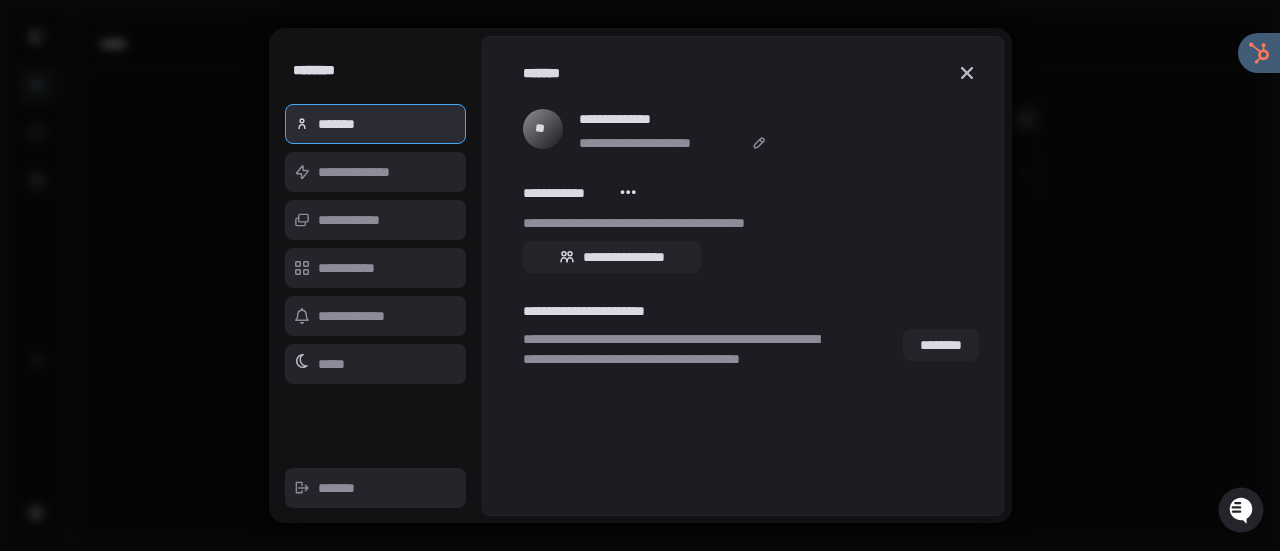 scroll, scrollTop: 0, scrollLeft: 0, axis: both 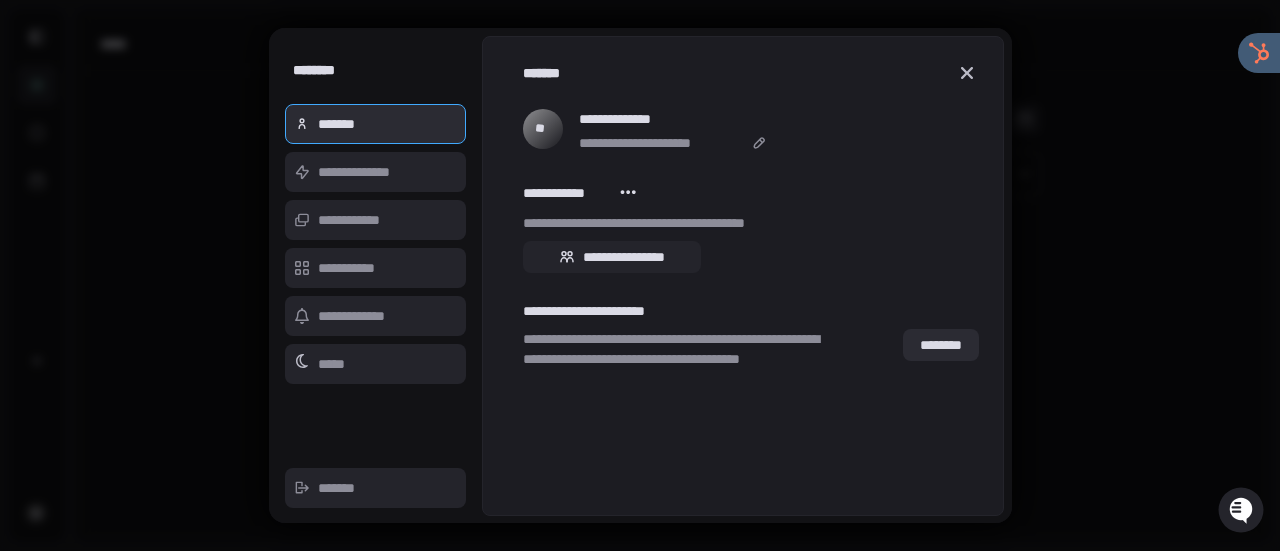 click on "********" at bounding box center (941, 345) 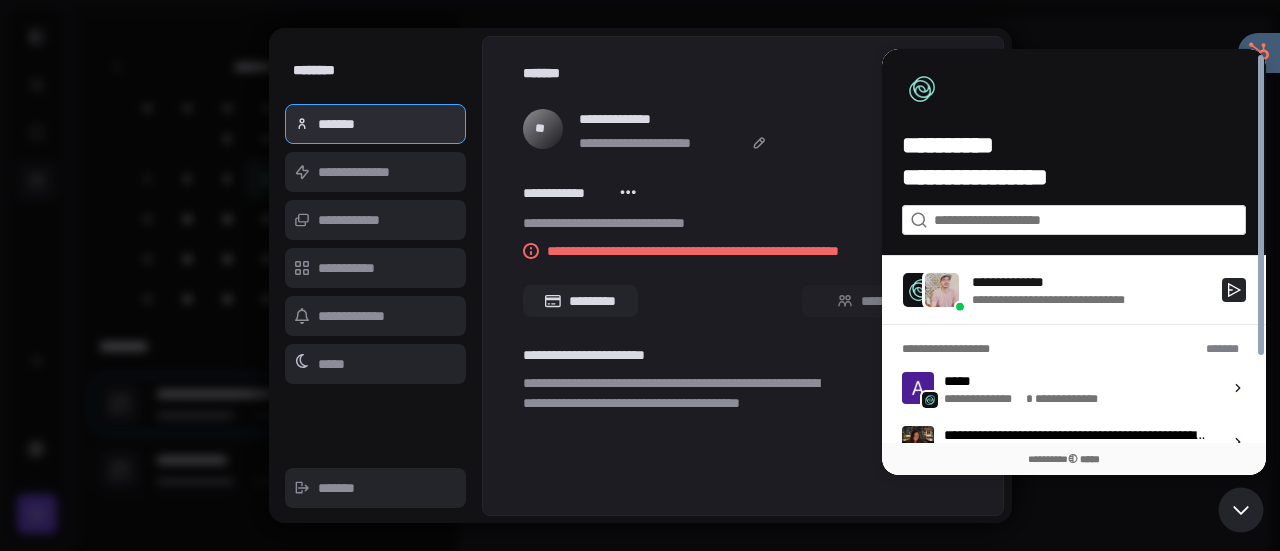 scroll, scrollTop: 0, scrollLeft: 0, axis: both 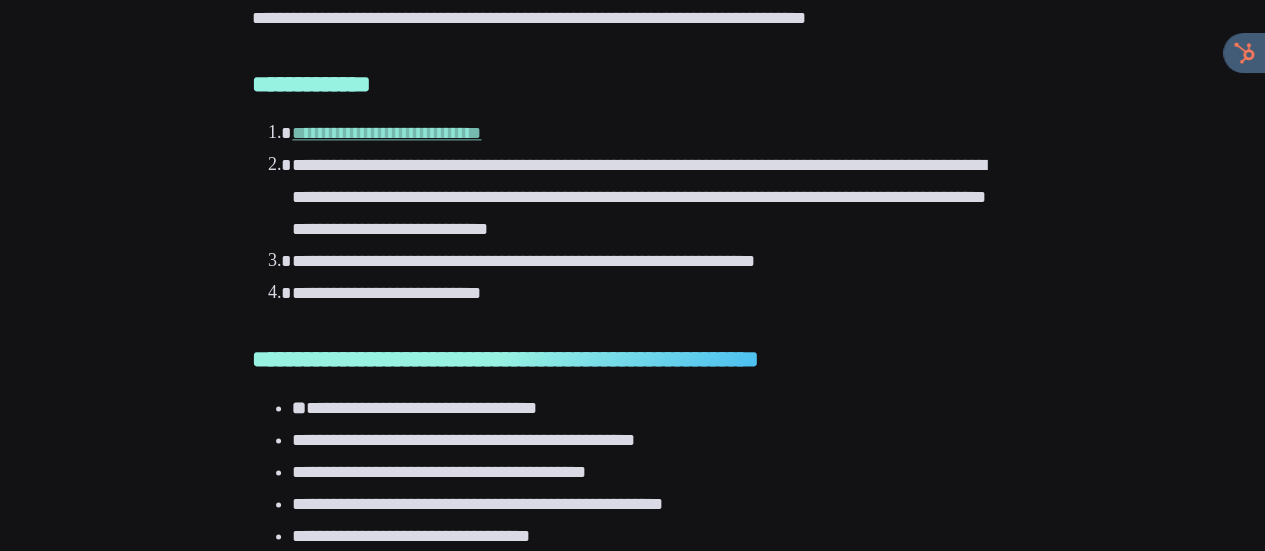 click on "**********" at bounding box center (386, 133) 